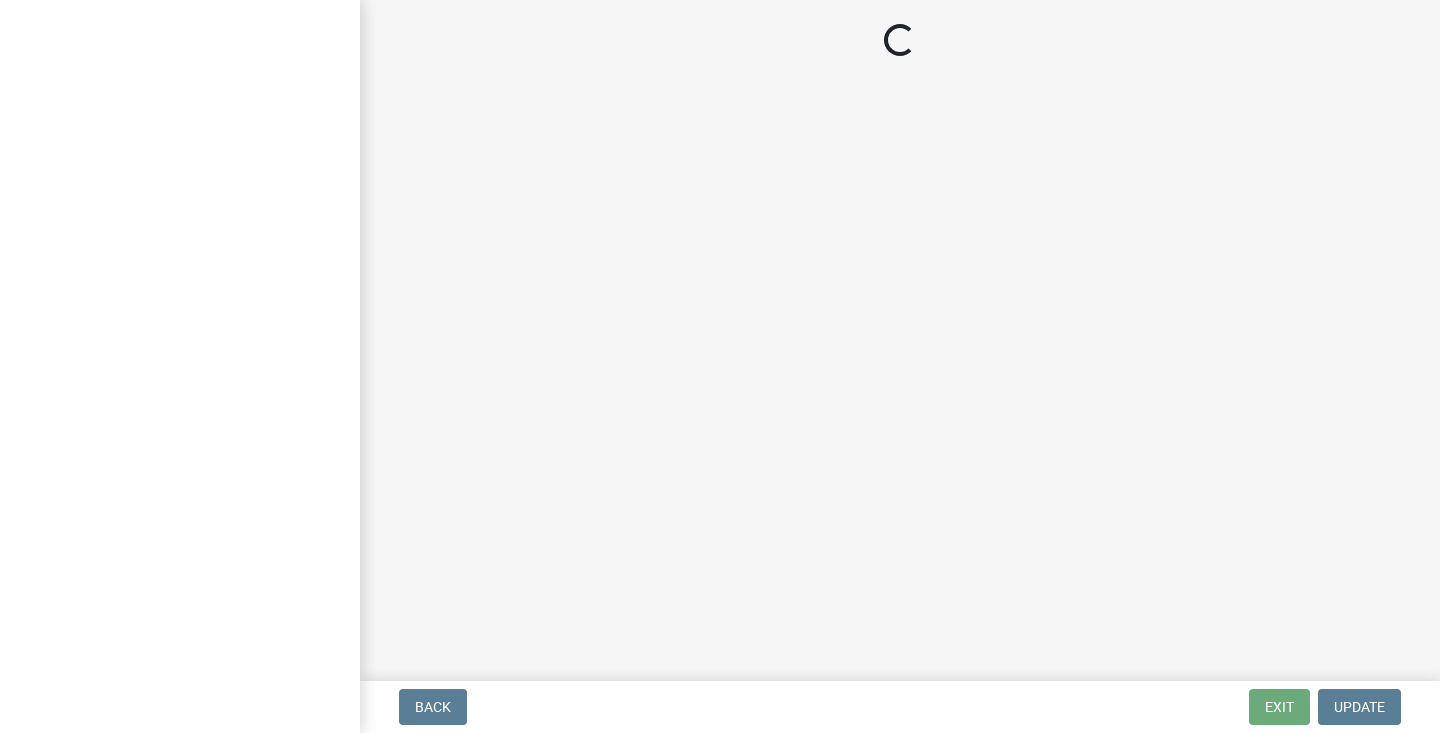 scroll, scrollTop: 0, scrollLeft: 0, axis: both 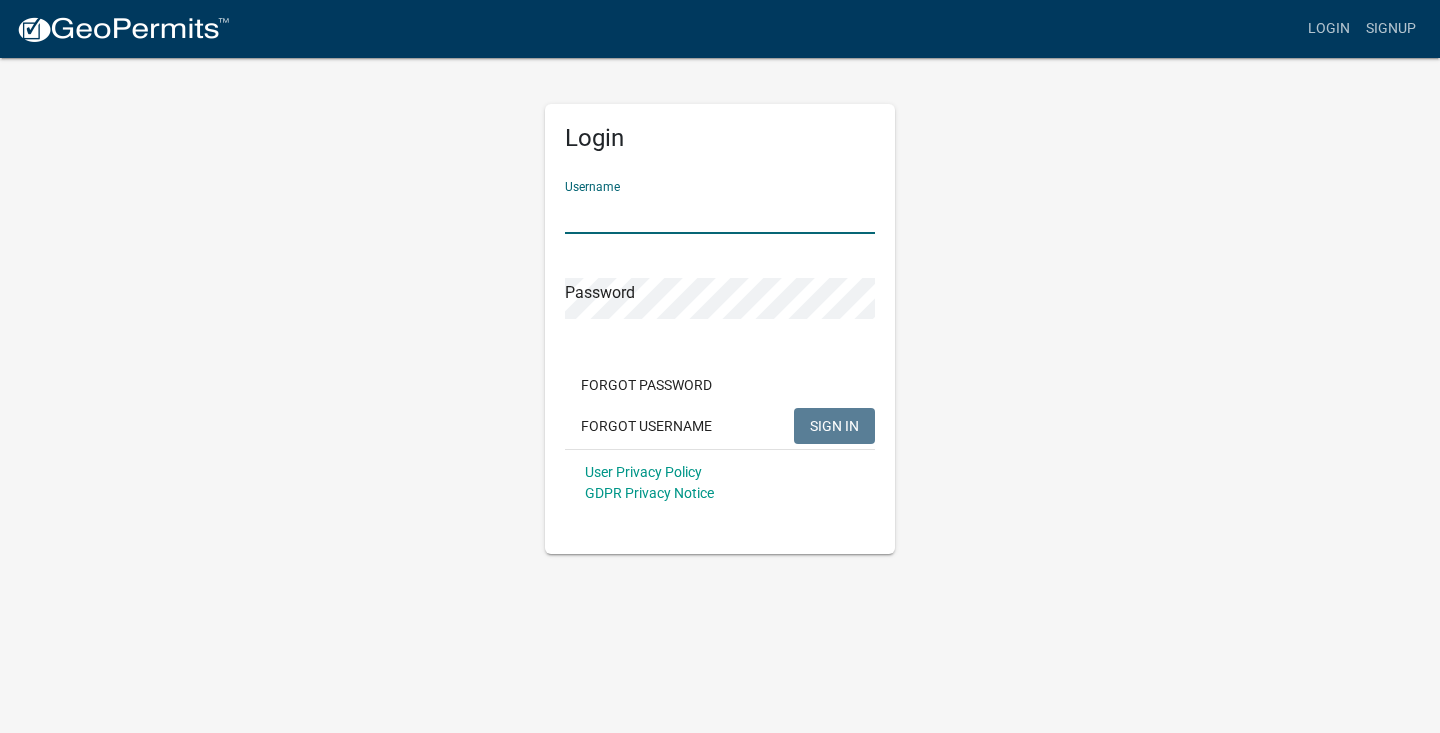 type on "141 SCHOOL CUT RD" 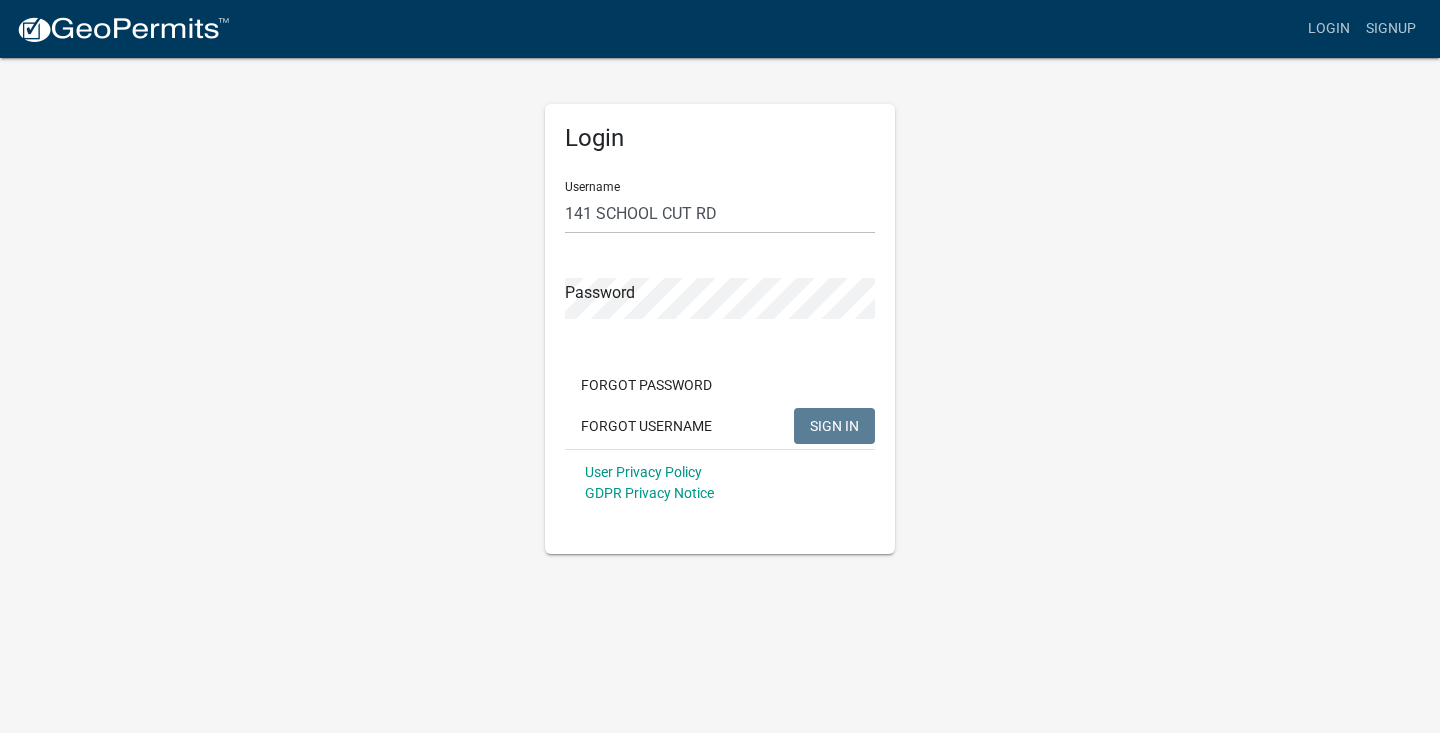 click on "SIGN IN" 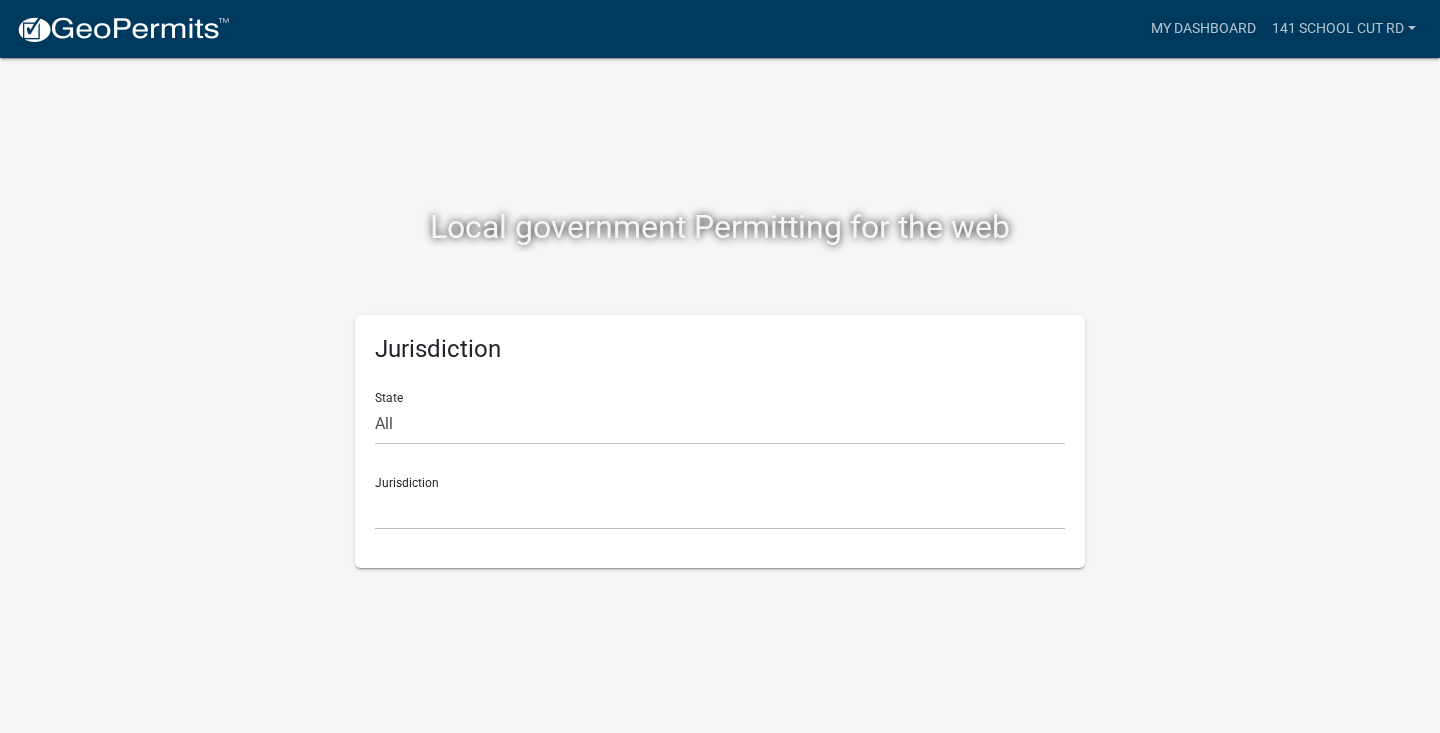 scroll, scrollTop: 0, scrollLeft: 0, axis: both 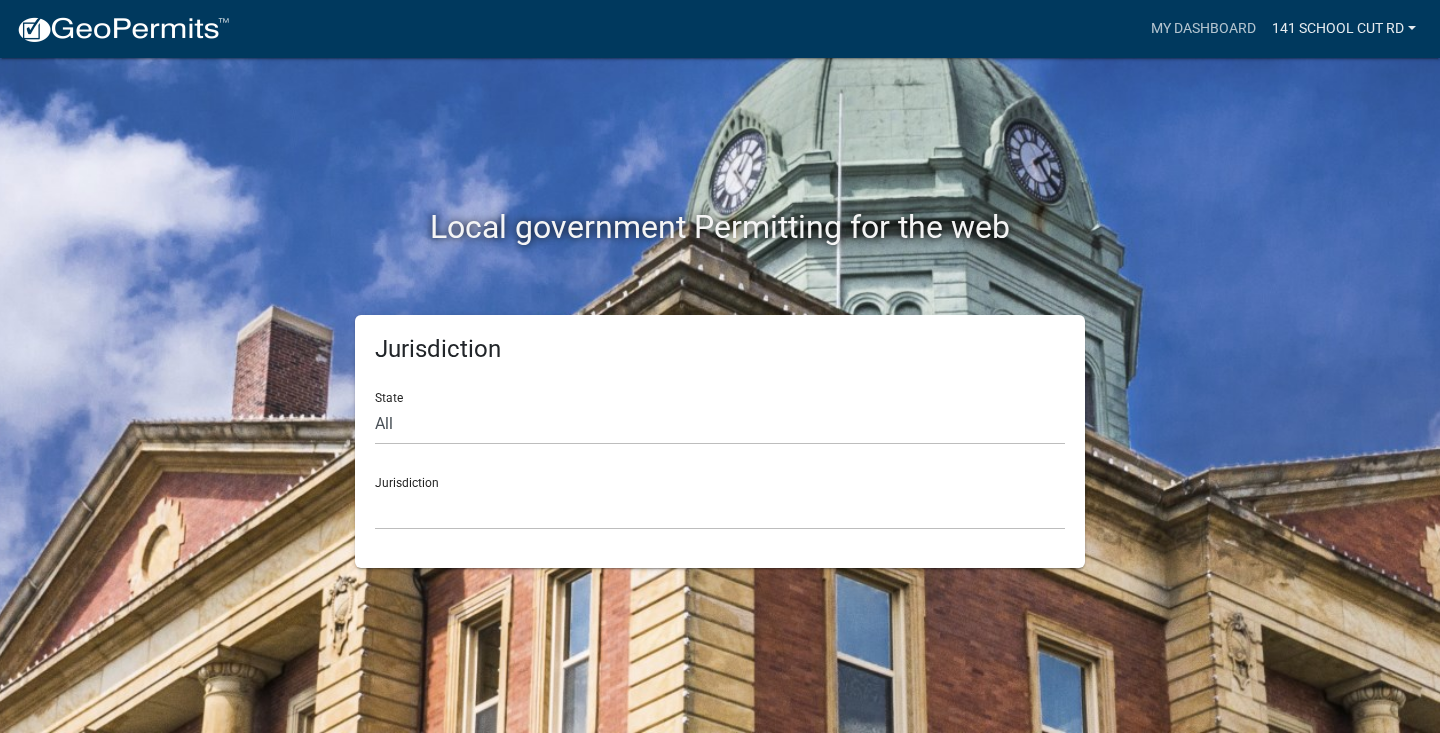click on "141 SCHOOL CUT RD" at bounding box center (1344, 29) 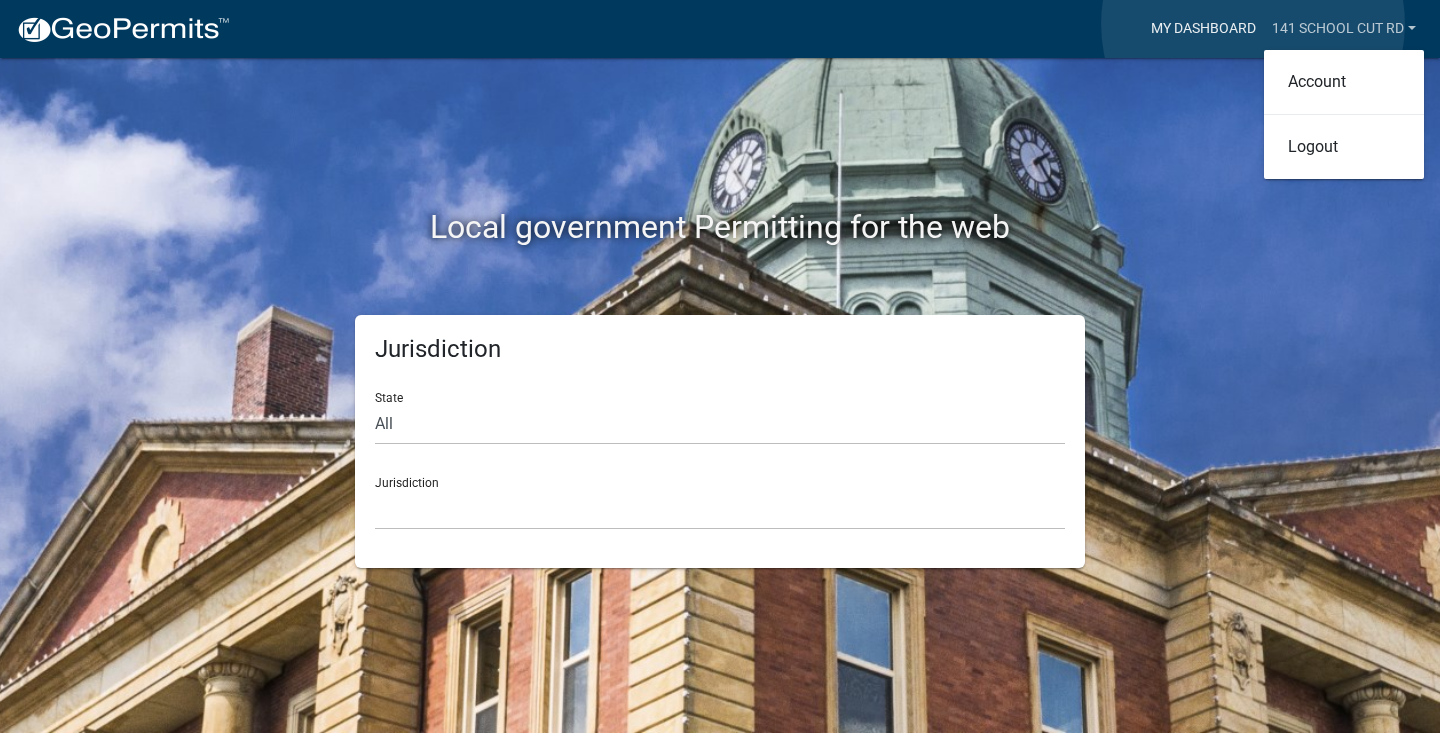 click on "My Dashboard" at bounding box center (1203, 29) 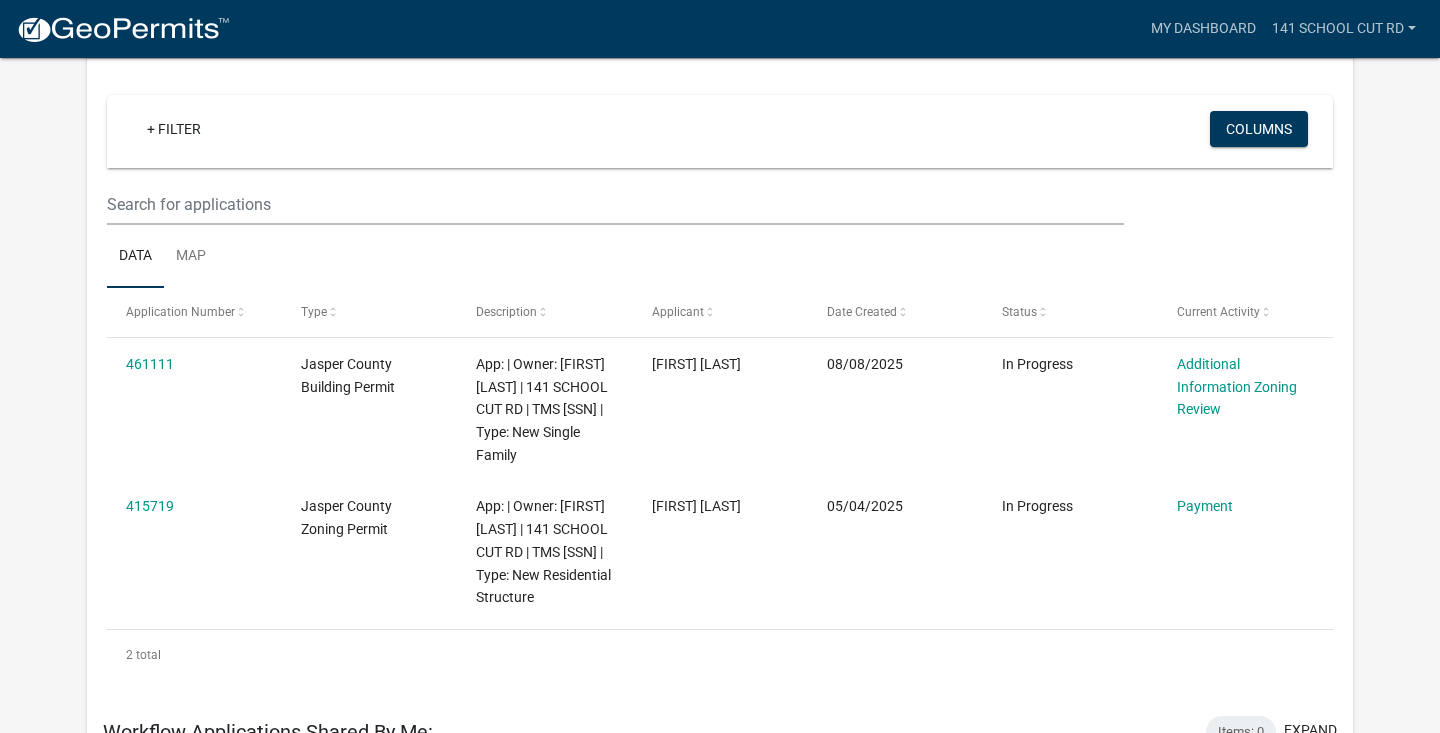 scroll, scrollTop: 160, scrollLeft: 0, axis: vertical 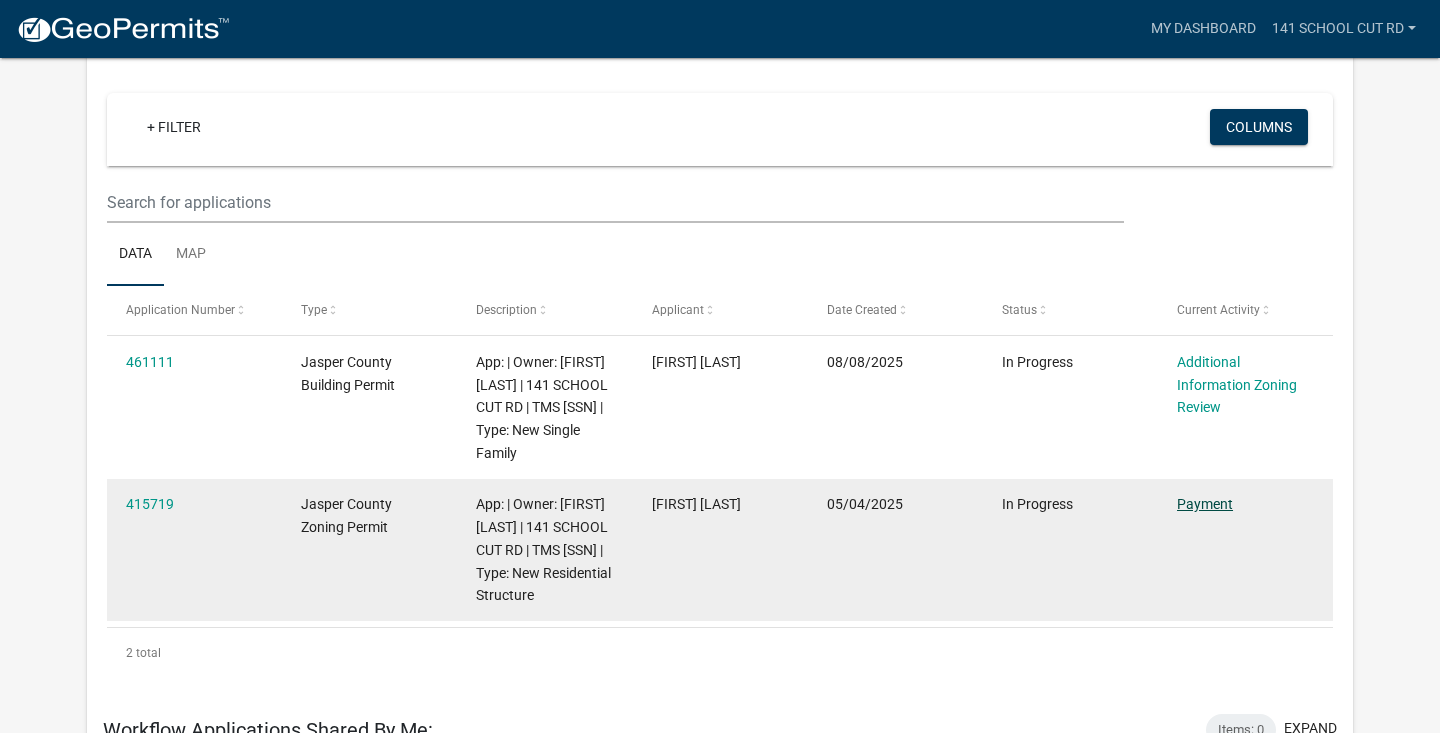 click on "Payment" 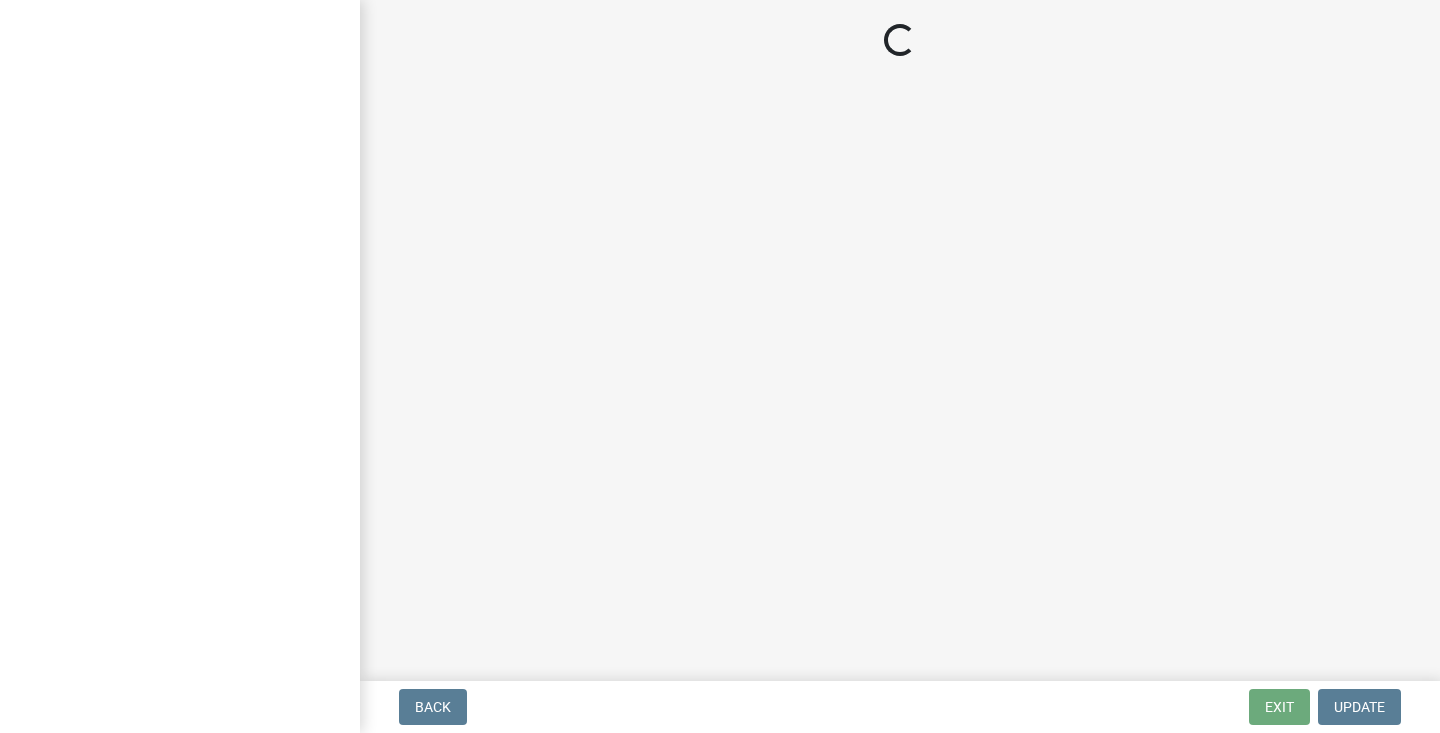 scroll, scrollTop: 0, scrollLeft: 0, axis: both 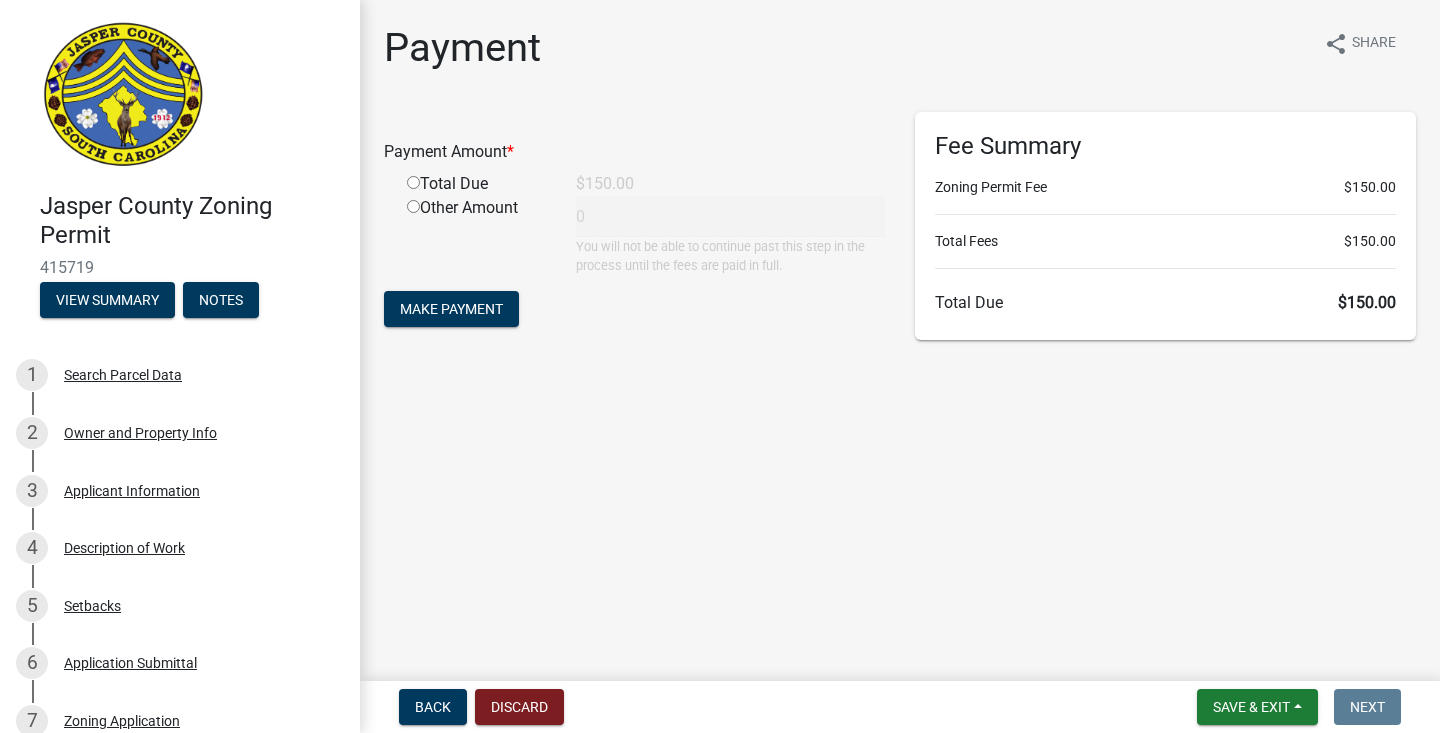 click 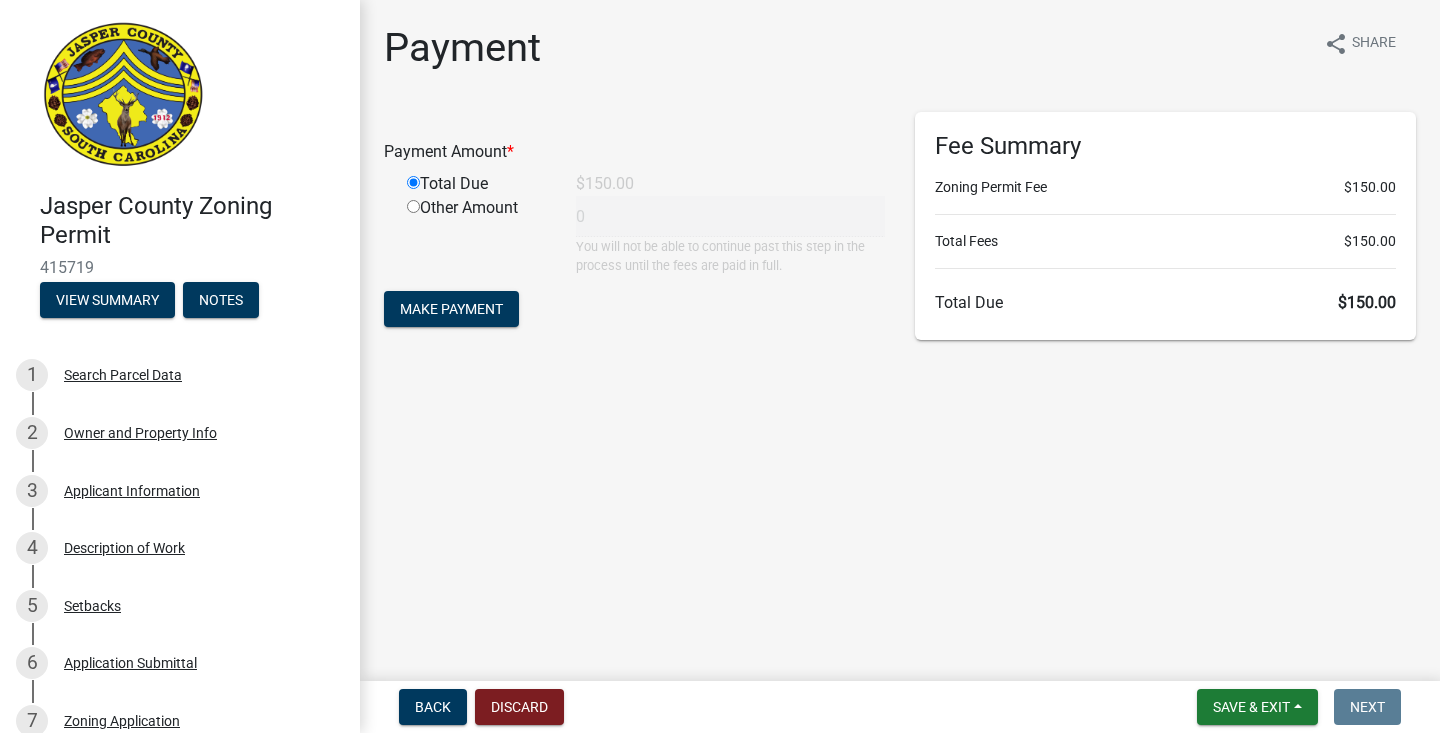 type on "150" 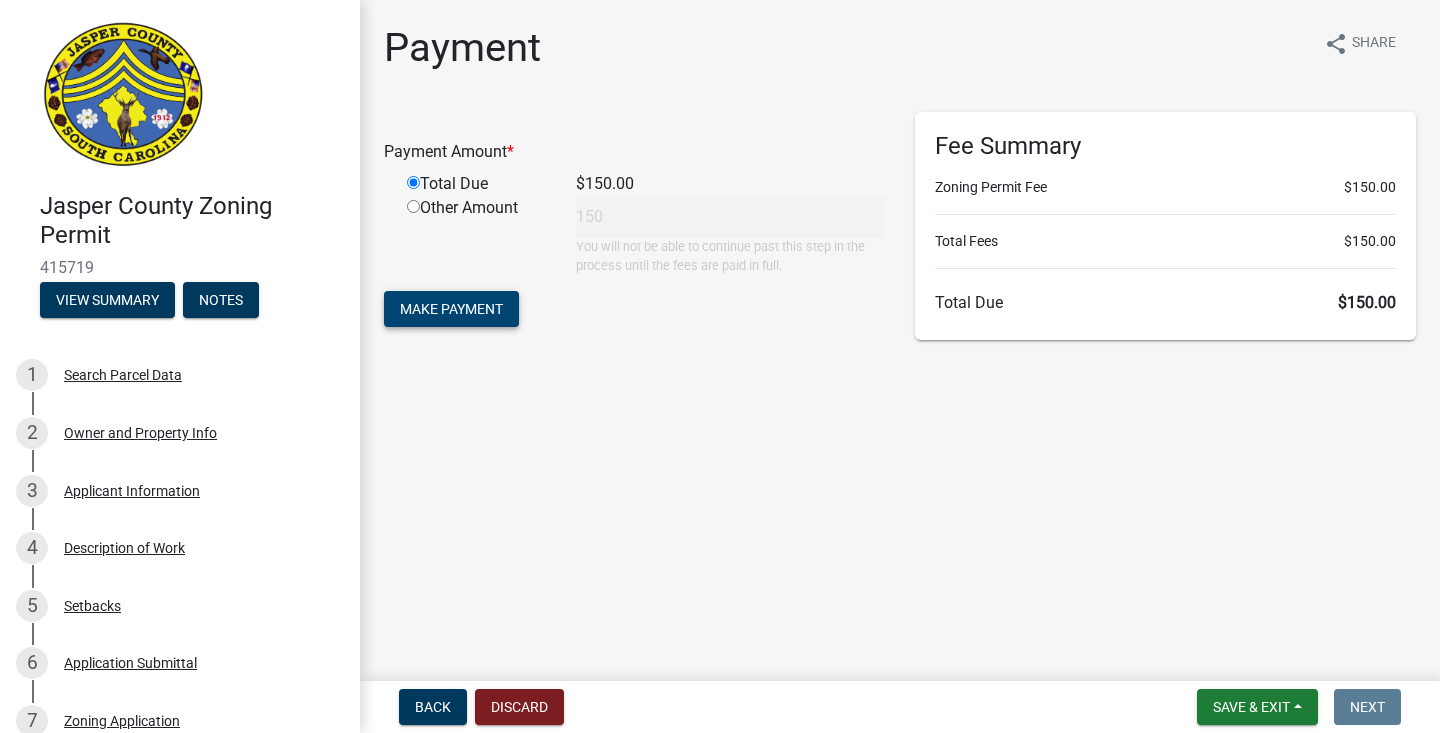 click on "Make Payment" 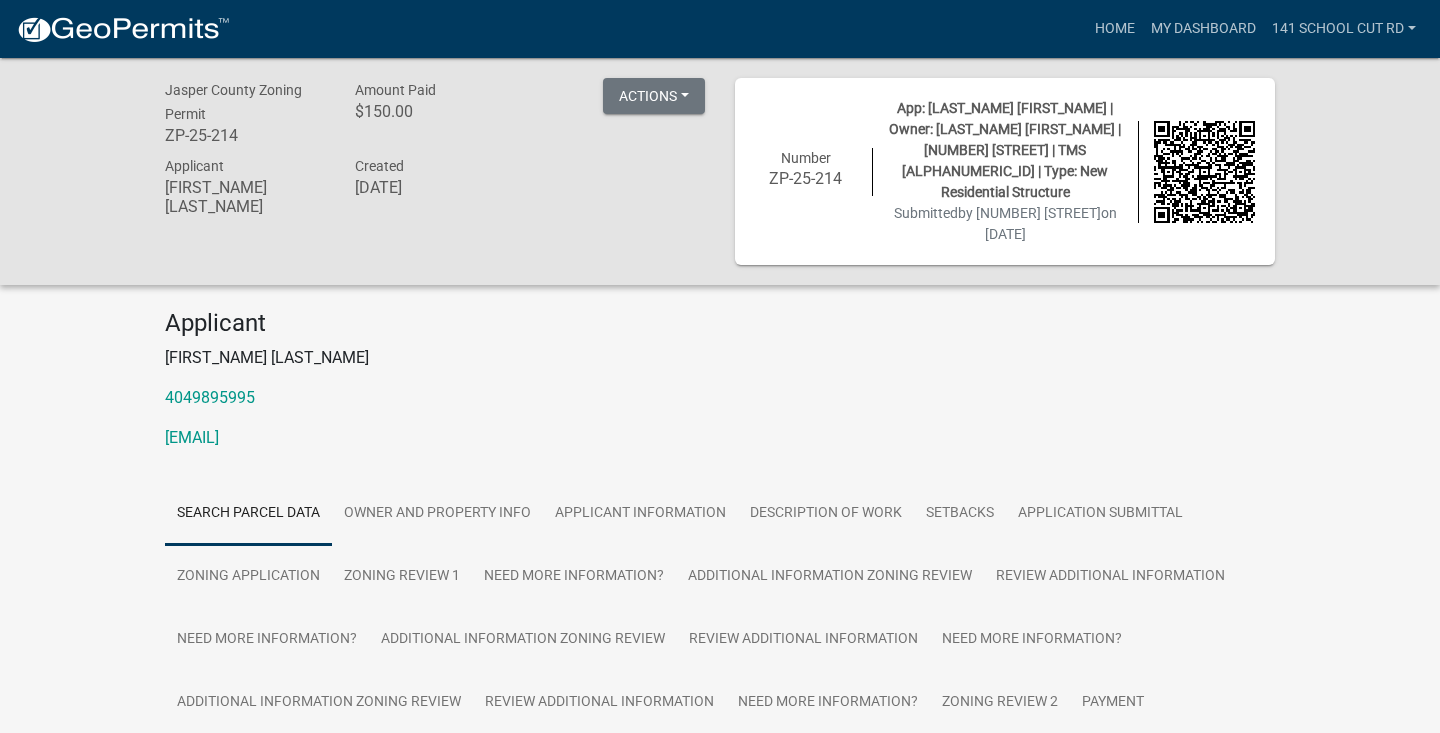 scroll, scrollTop: 0, scrollLeft: 0, axis: both 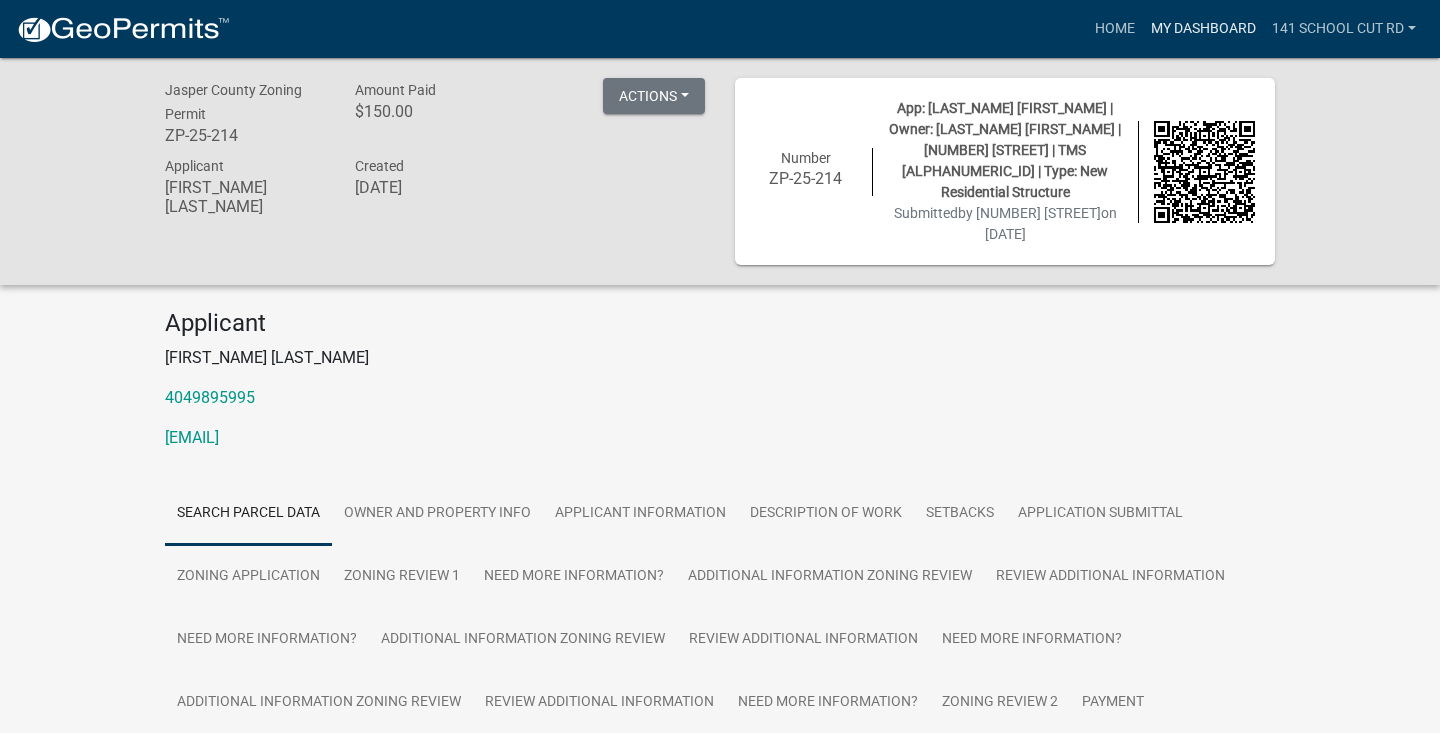 click on "My Dashboard" at bounding box center (1203, 29) 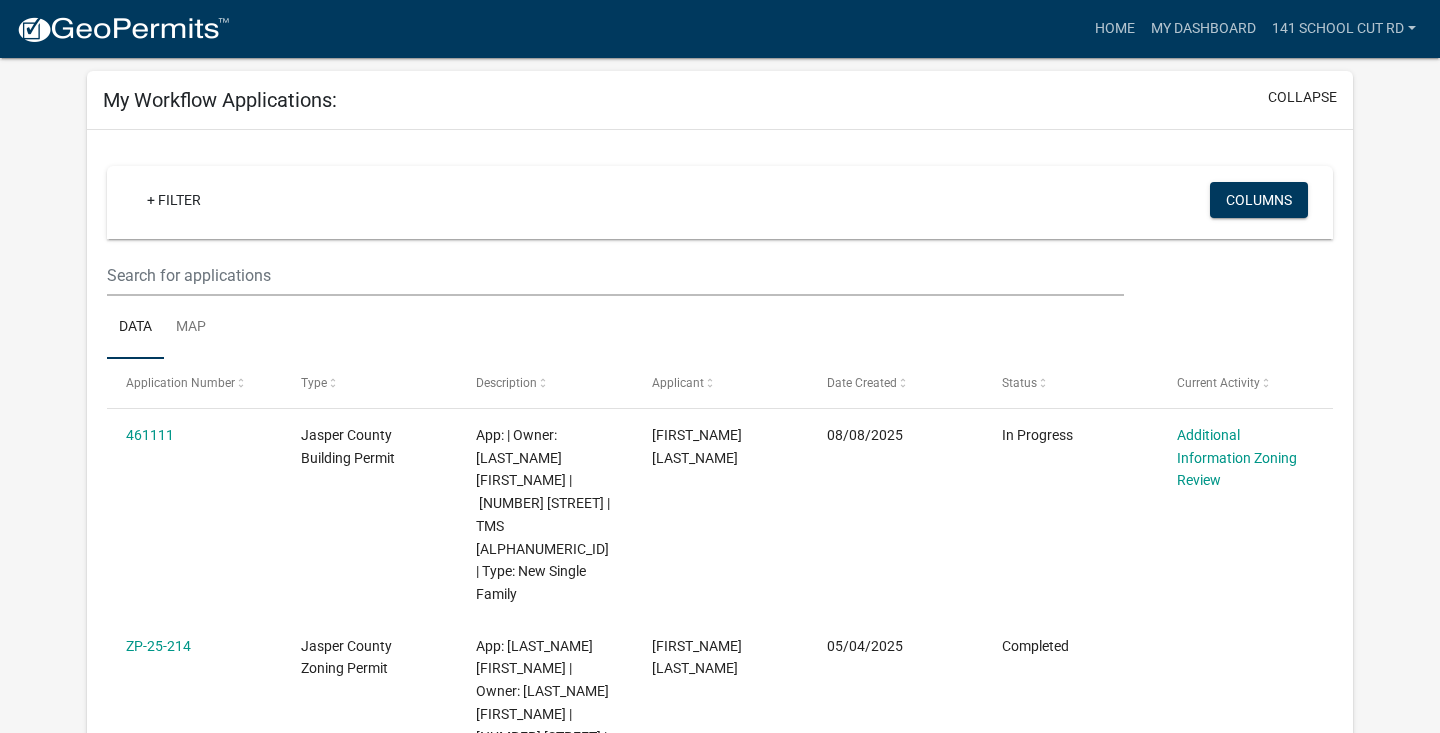 scroll, scrollTop: 134, scrollLeft: 0, axis: vertical 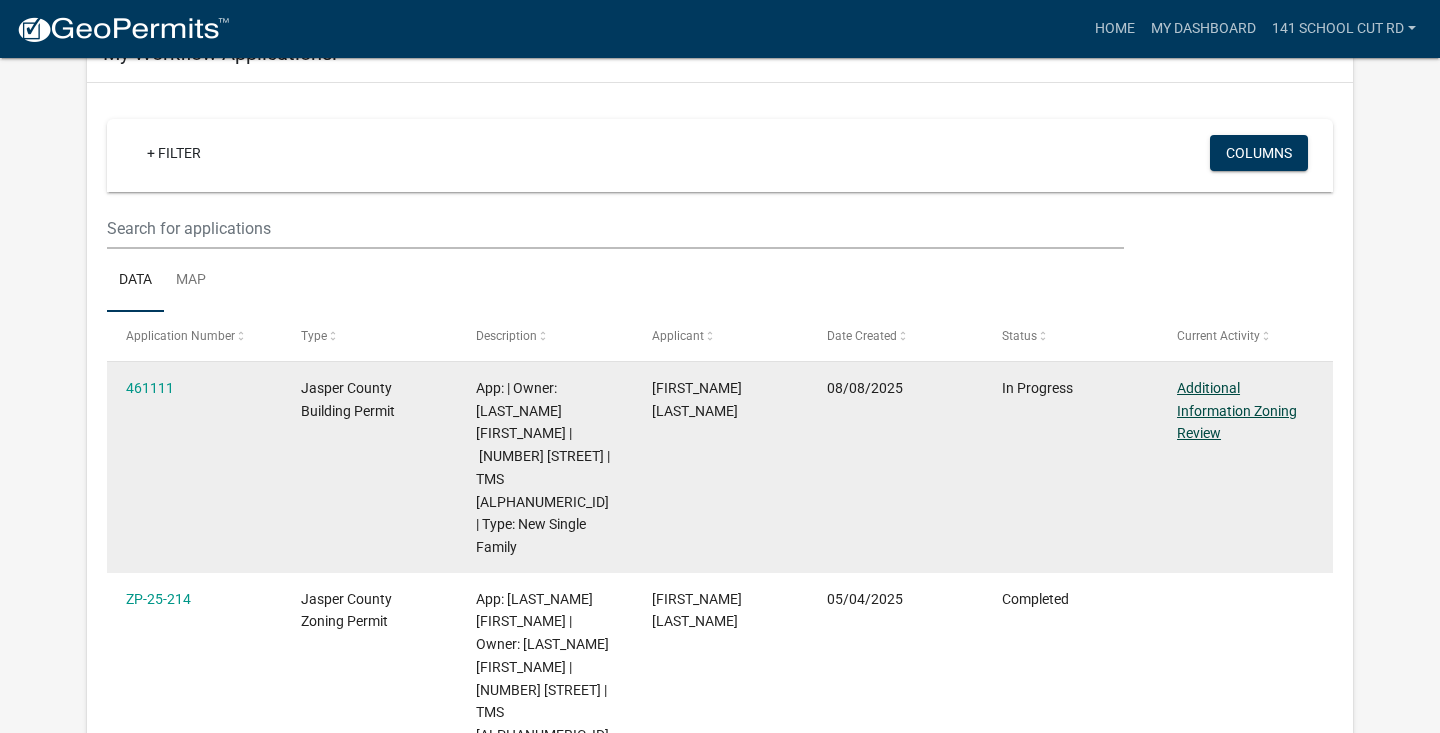 click on "Additional Information Zoning Review" 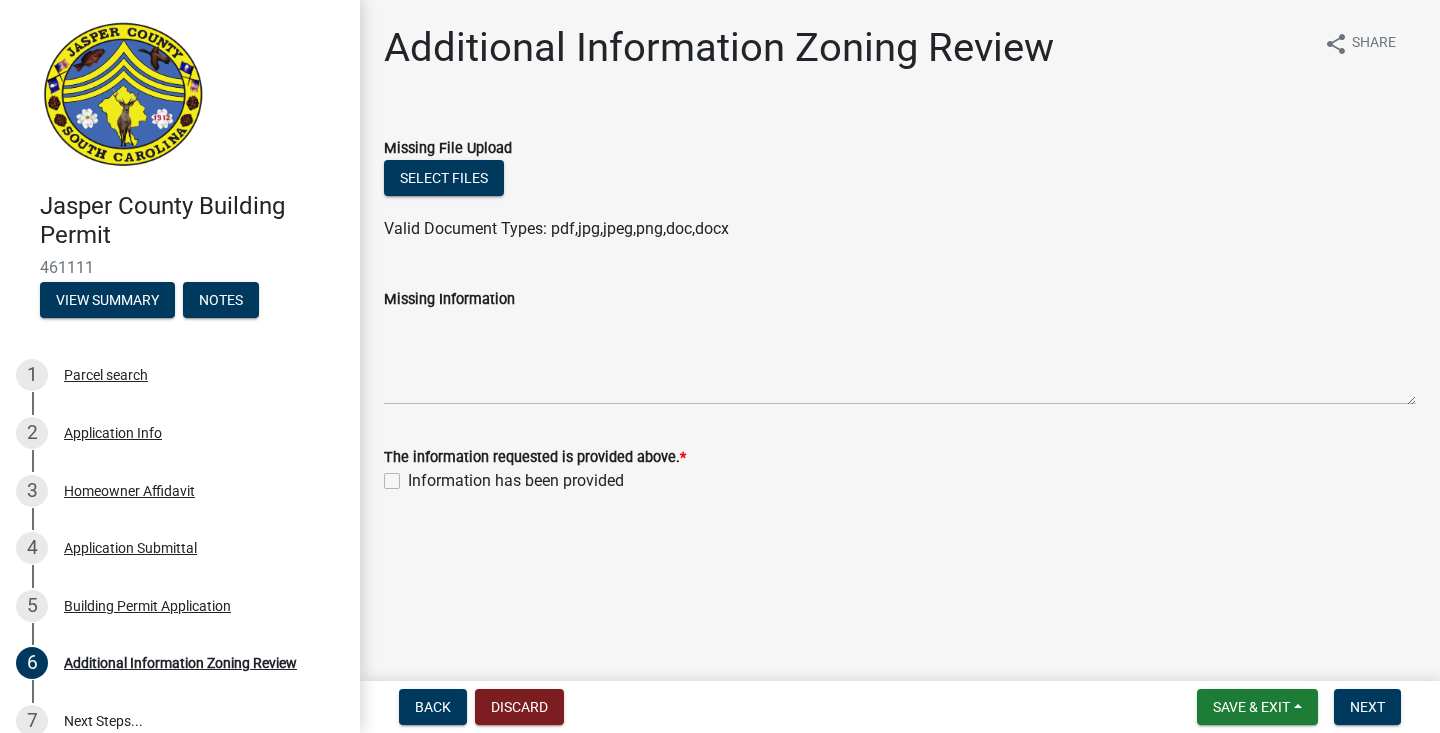 scroll, scrollTop: 0, scrollLeft: 0, axis: both 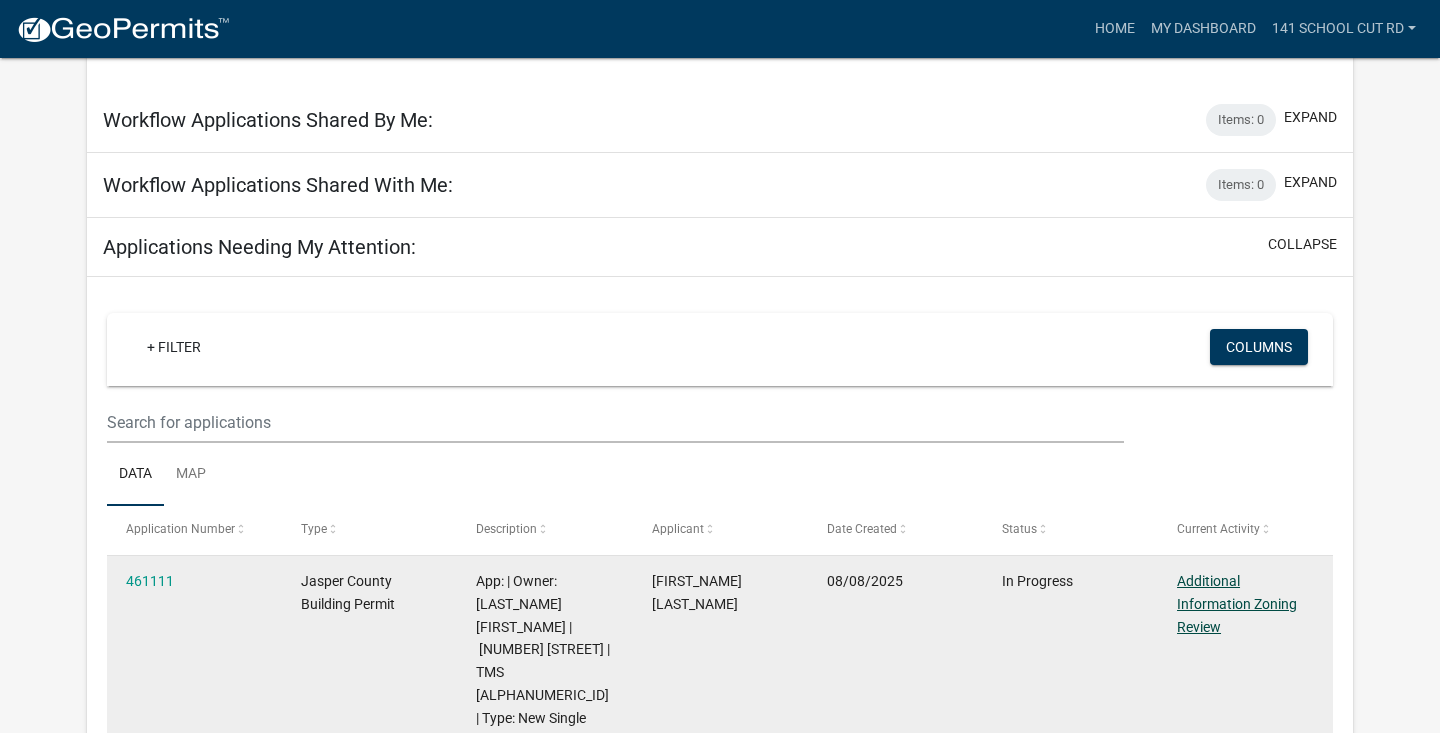 click on "Additional Information Zoning Review" 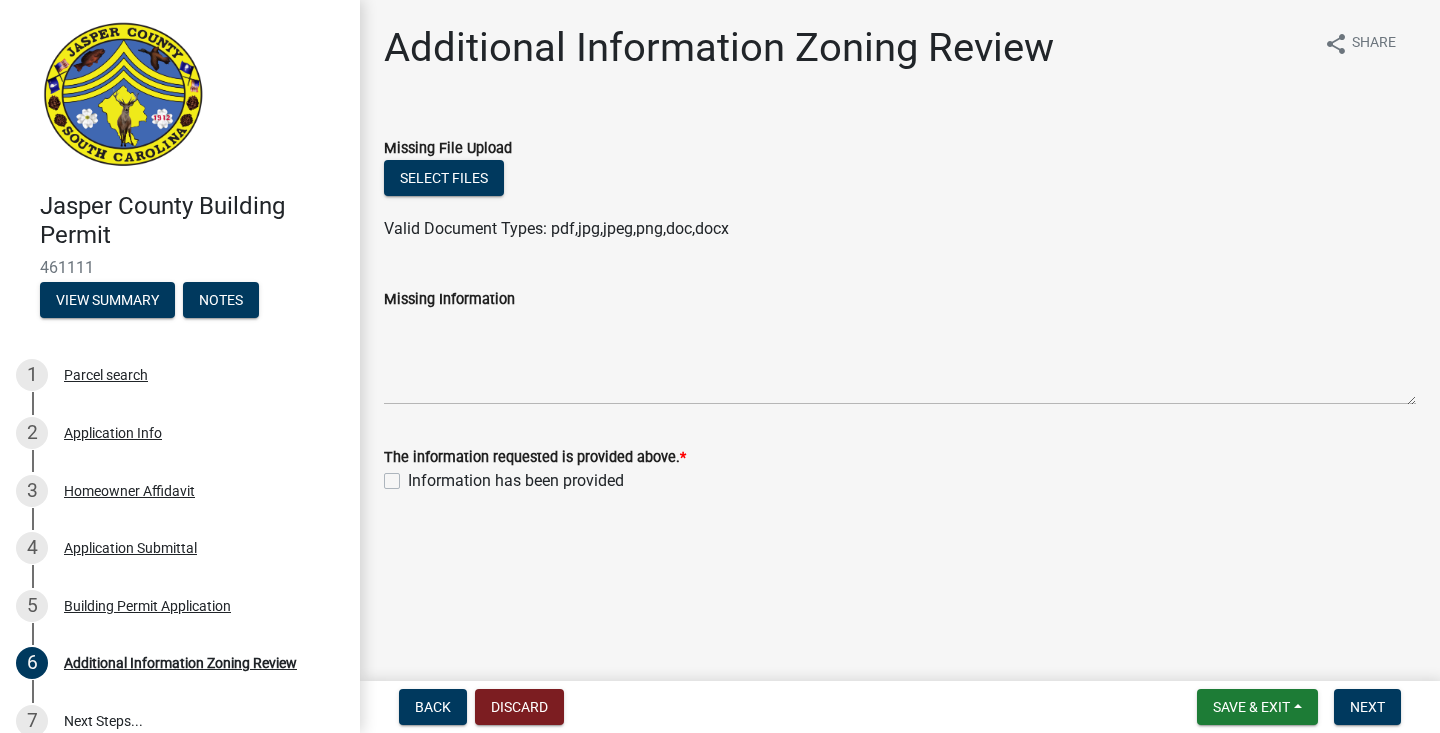 scroll, scrollTop: 0, scrollLeft: 0, axis: both 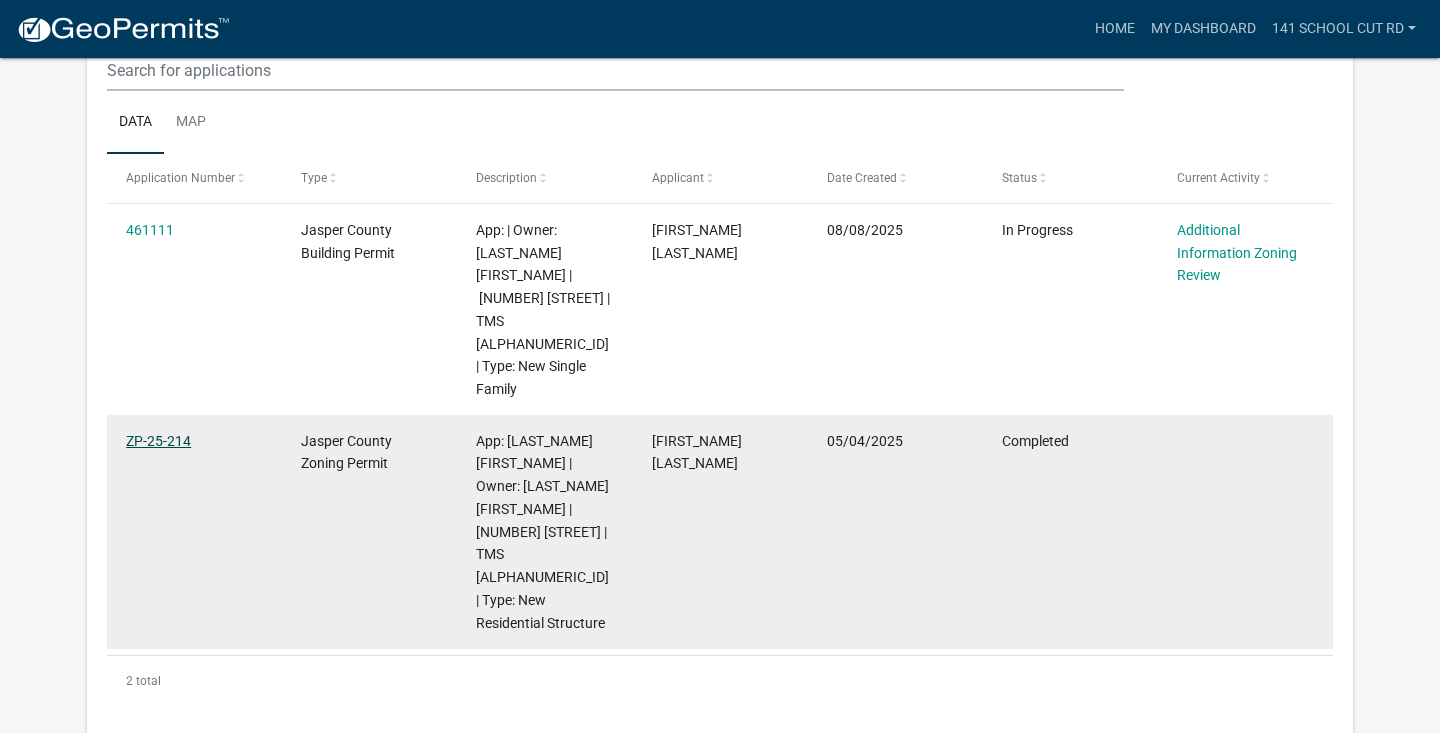 click on "ZP-25-214" 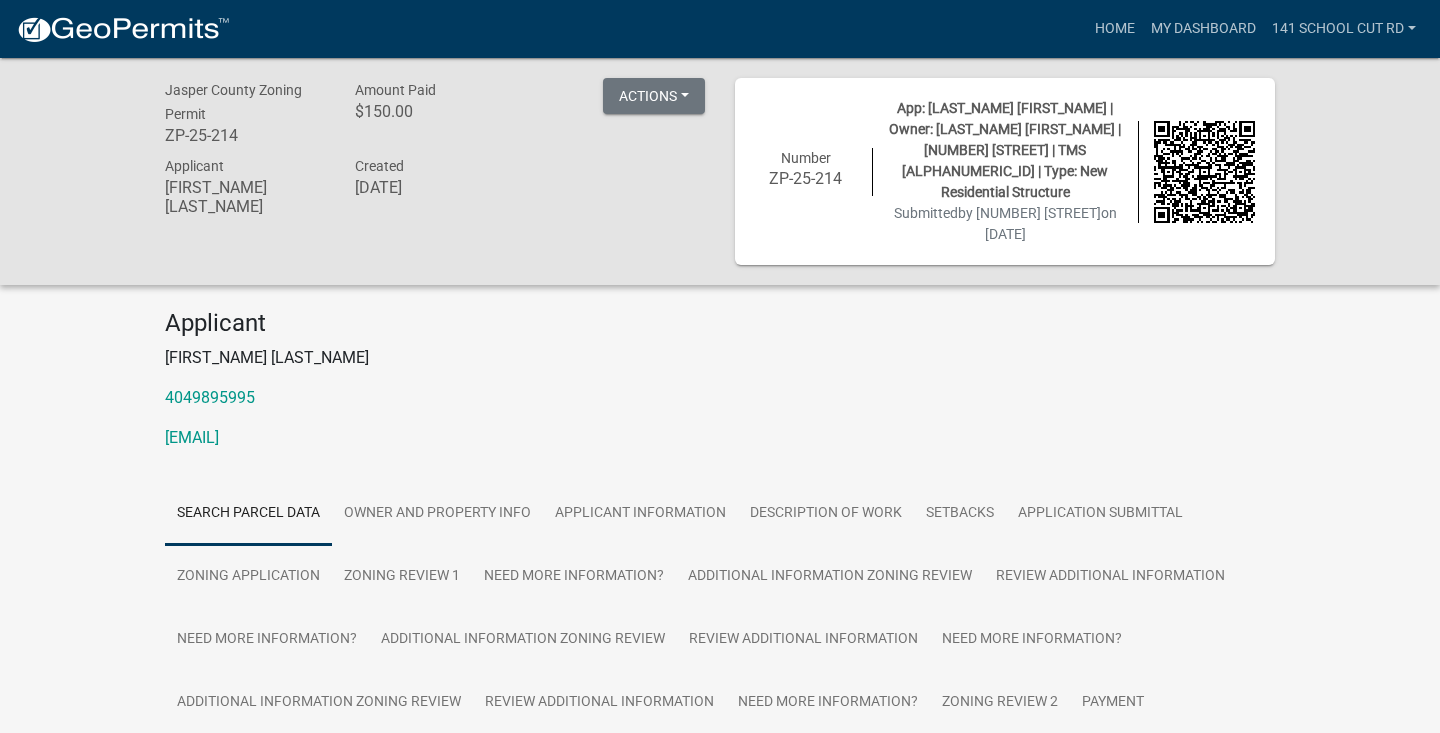 scroll, scrollTop: 0, scrollLeft: 0, axis: both 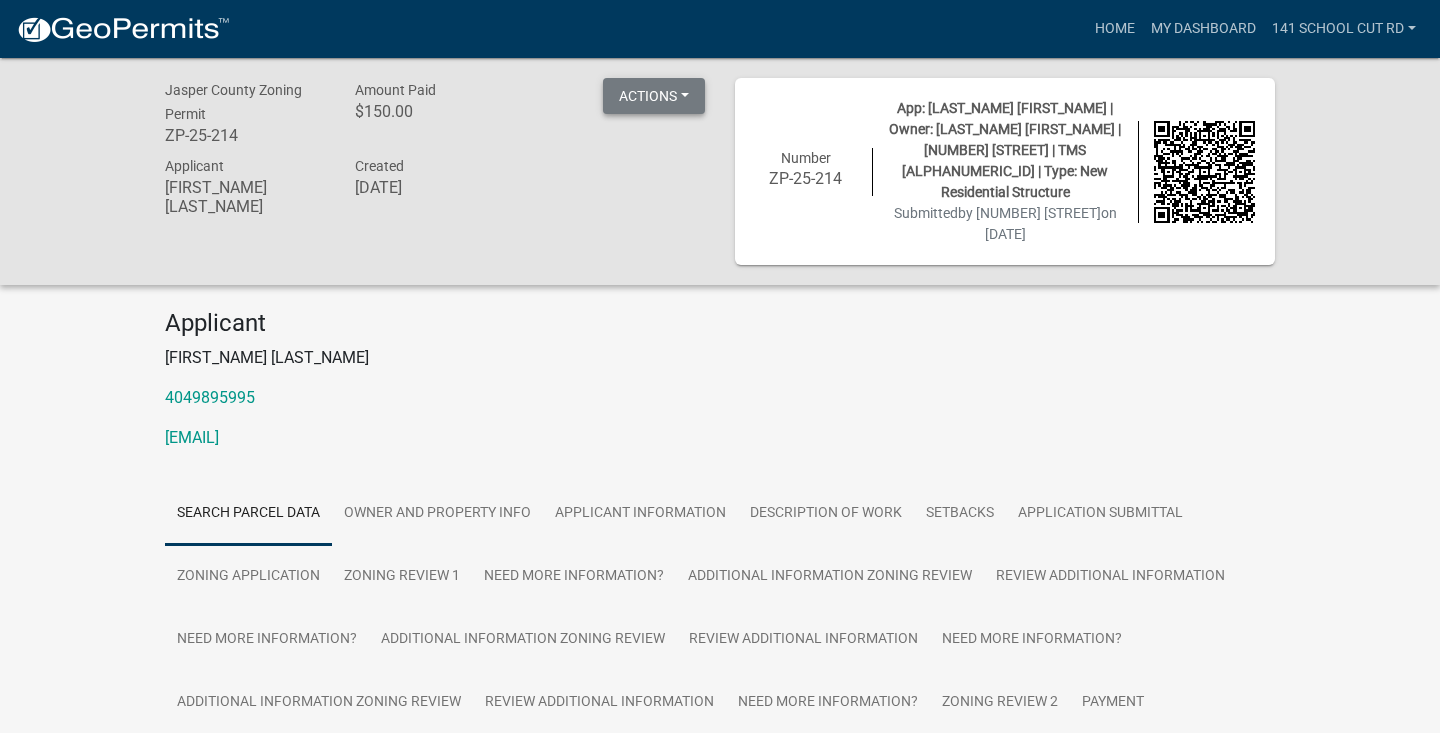 click on "Actions" at bounding box center (654, 96) 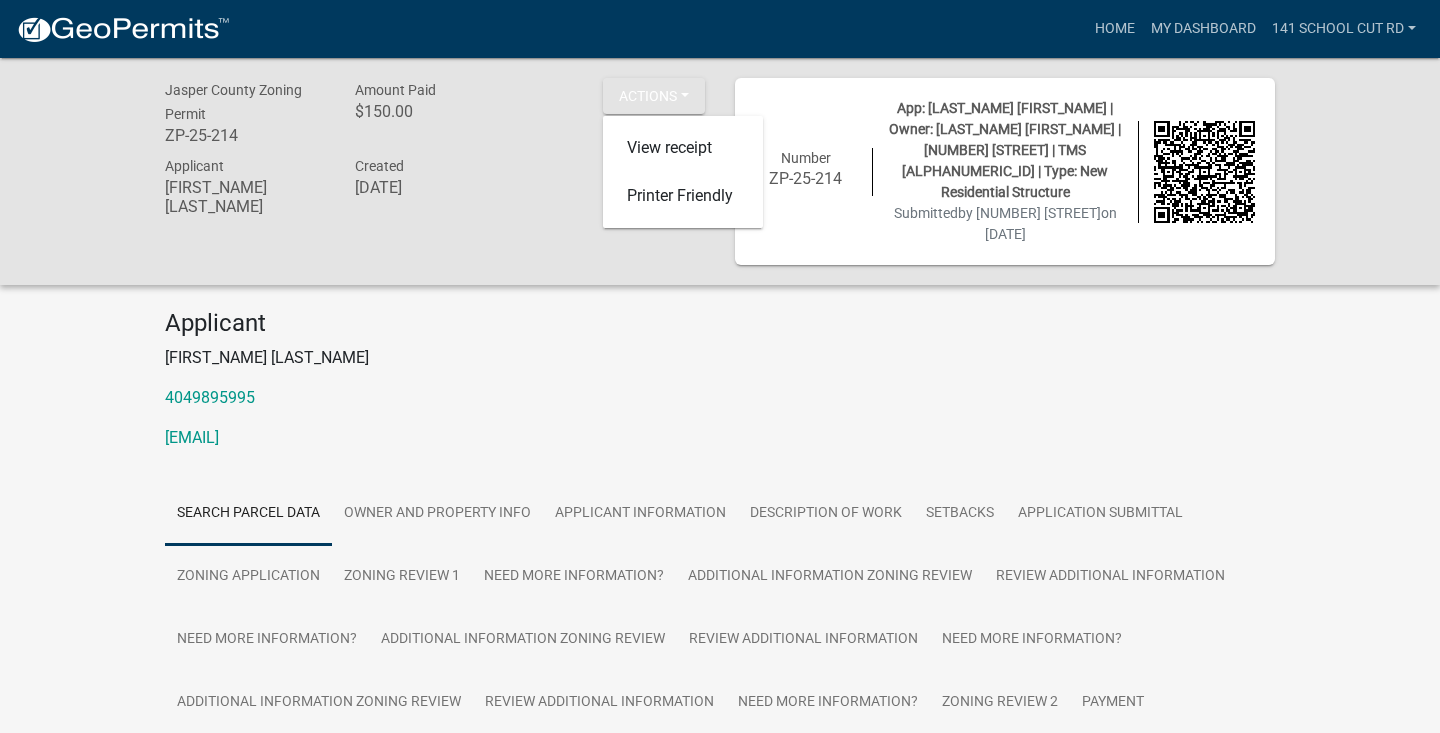 click on "Applicant [LAST_NAME] [FIRST_NAME] Created [DATE]" 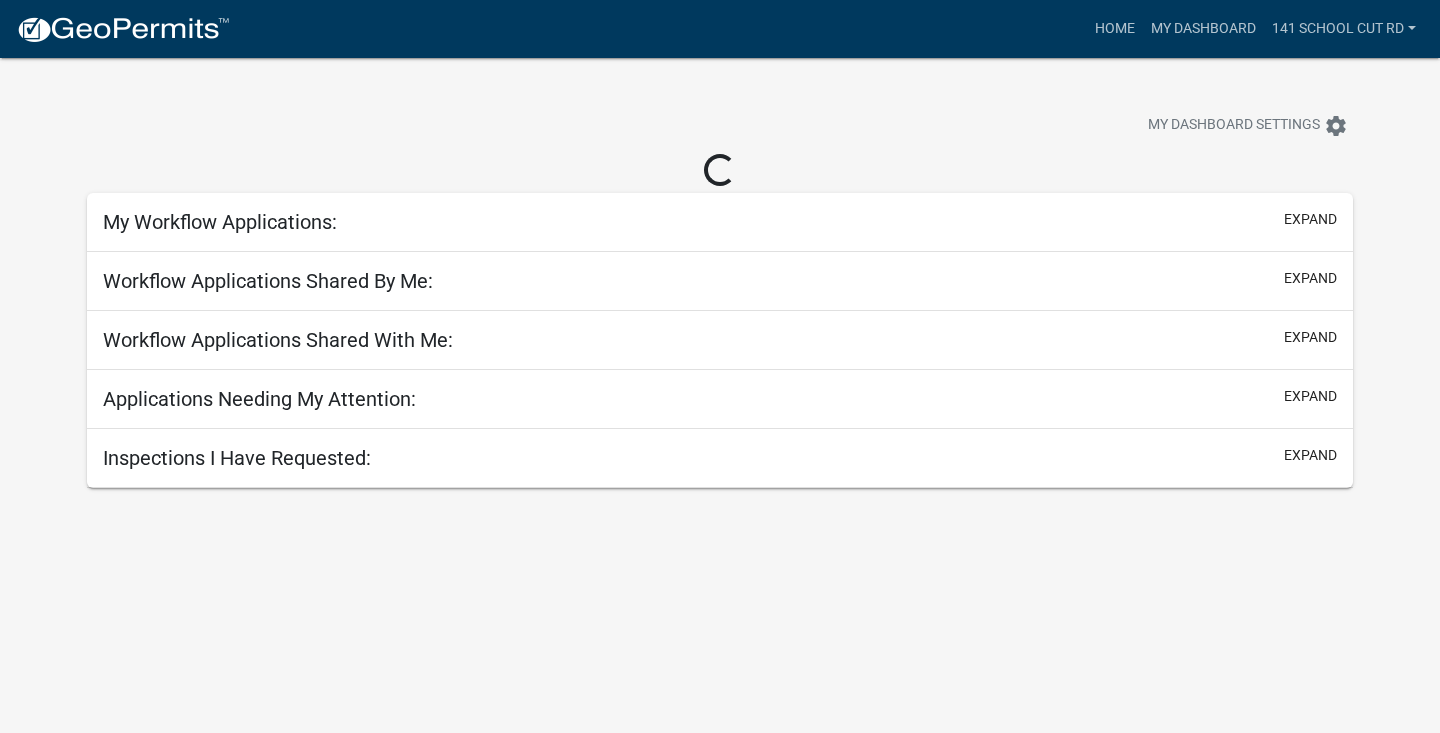 scroll, scrollTop: 58, scrollLeft: 0, axis: vertical 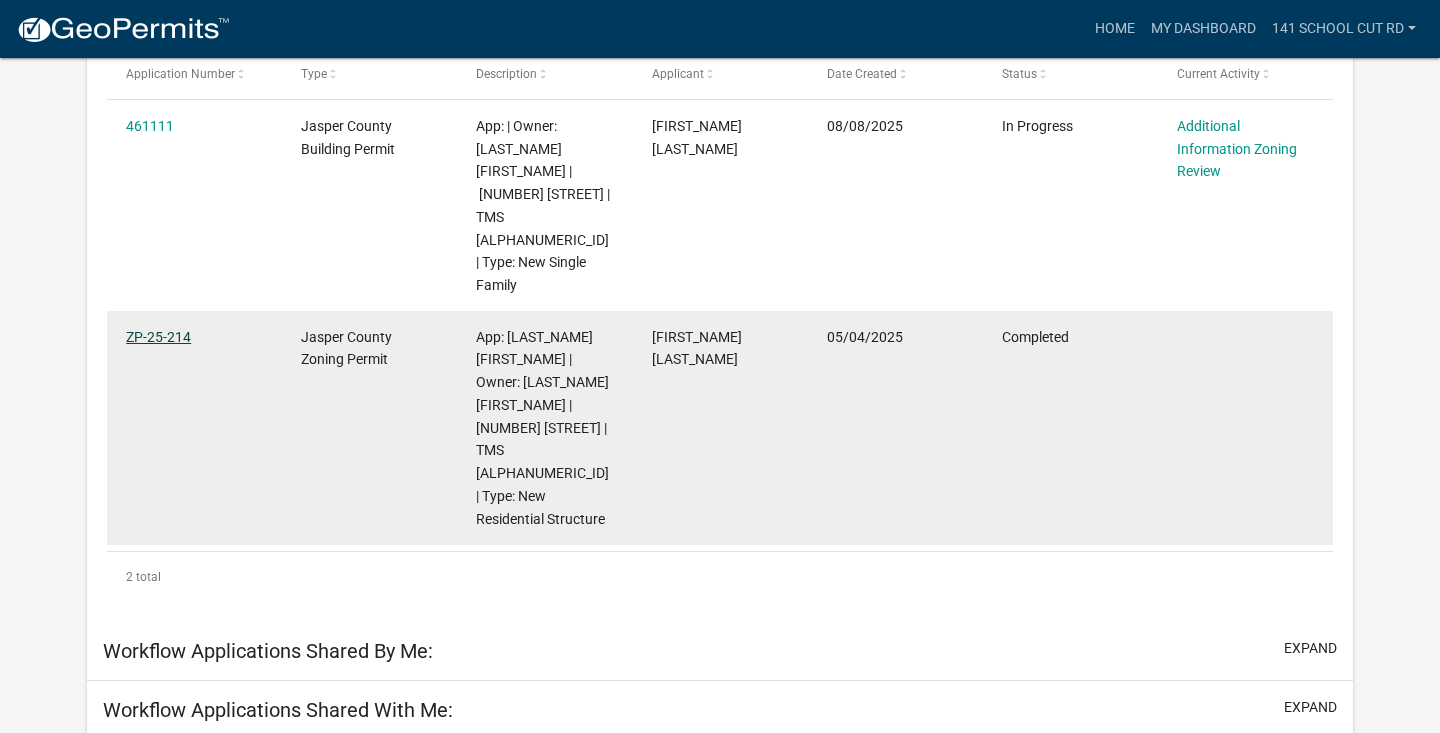 click on "ZP-25-214" 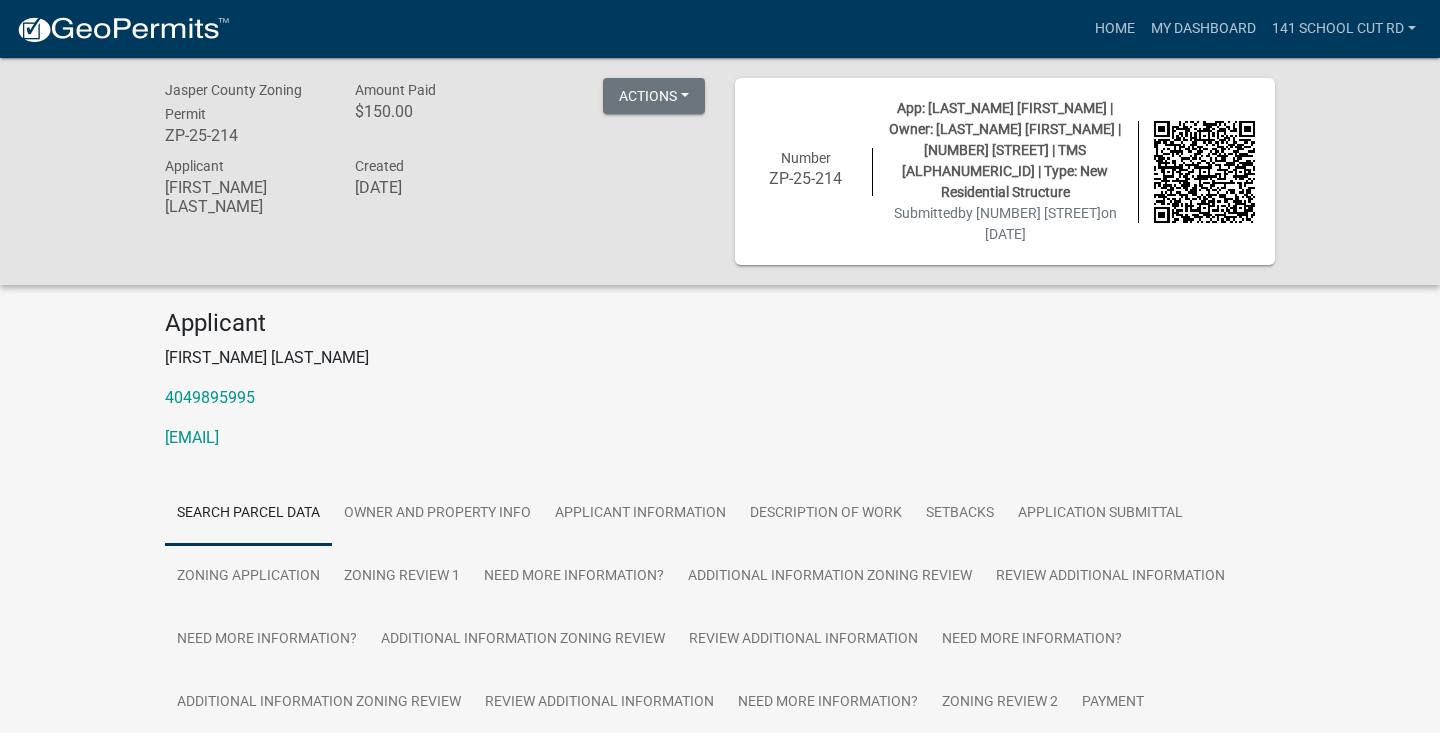 scroll, scrollTop: 58, scrollLeft: 0, axis: vertical 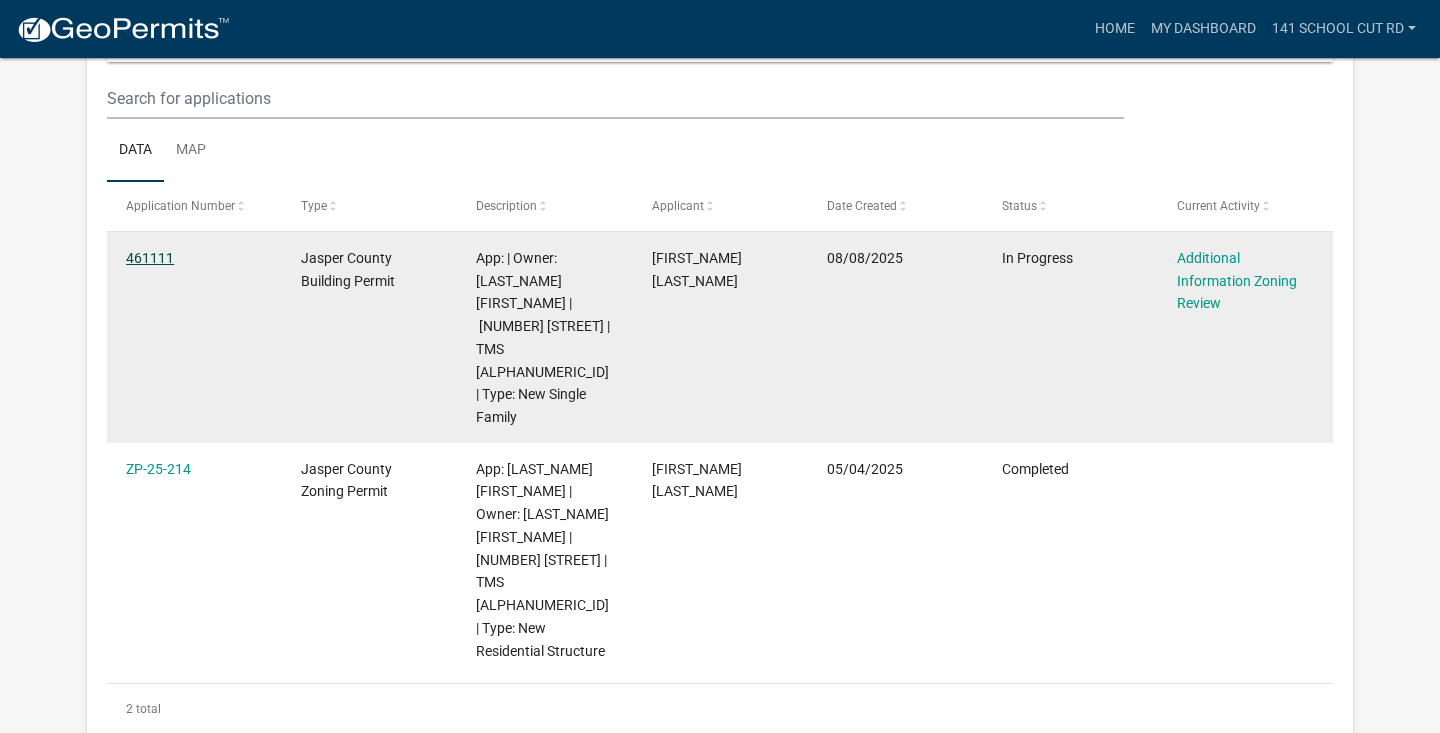 click on "461111" 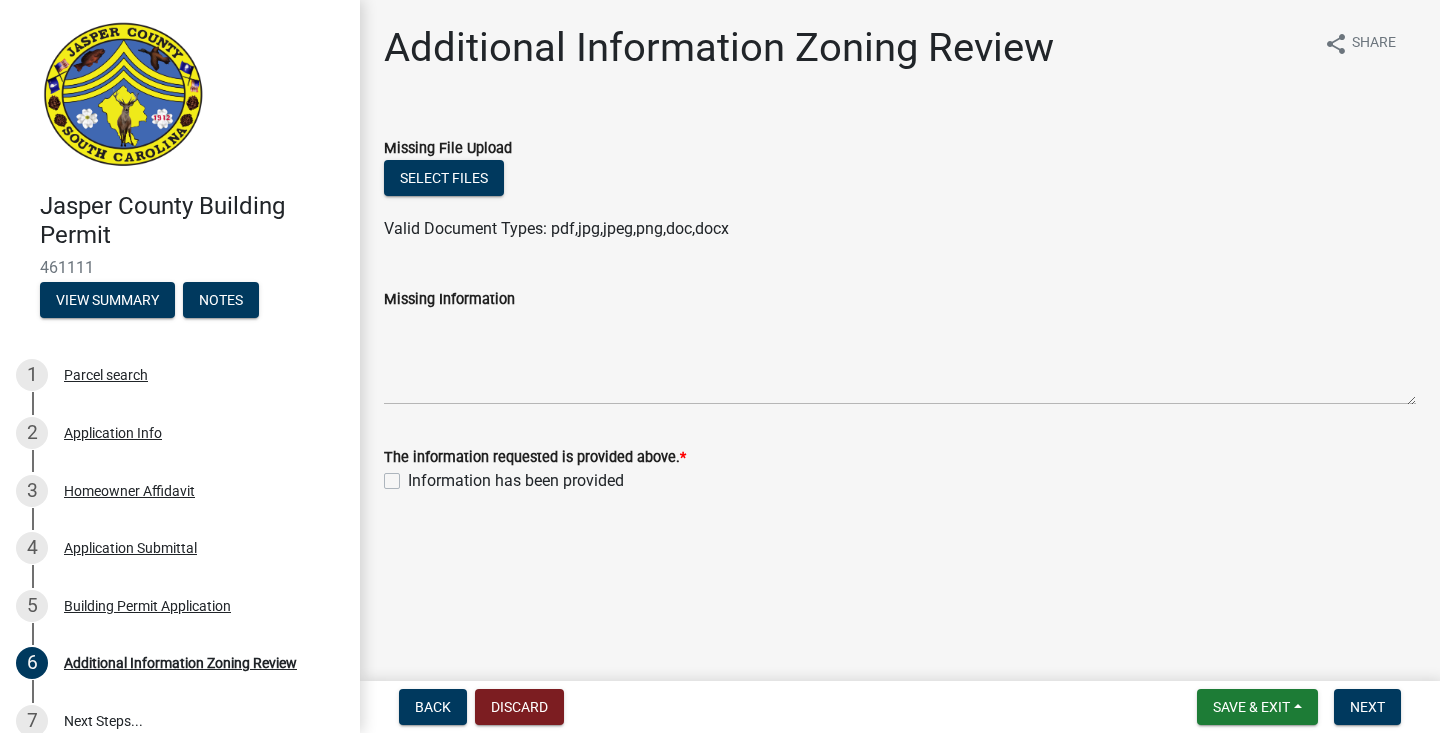 scroll, scrollTop: 0, scrollLeft: 0, axis: both 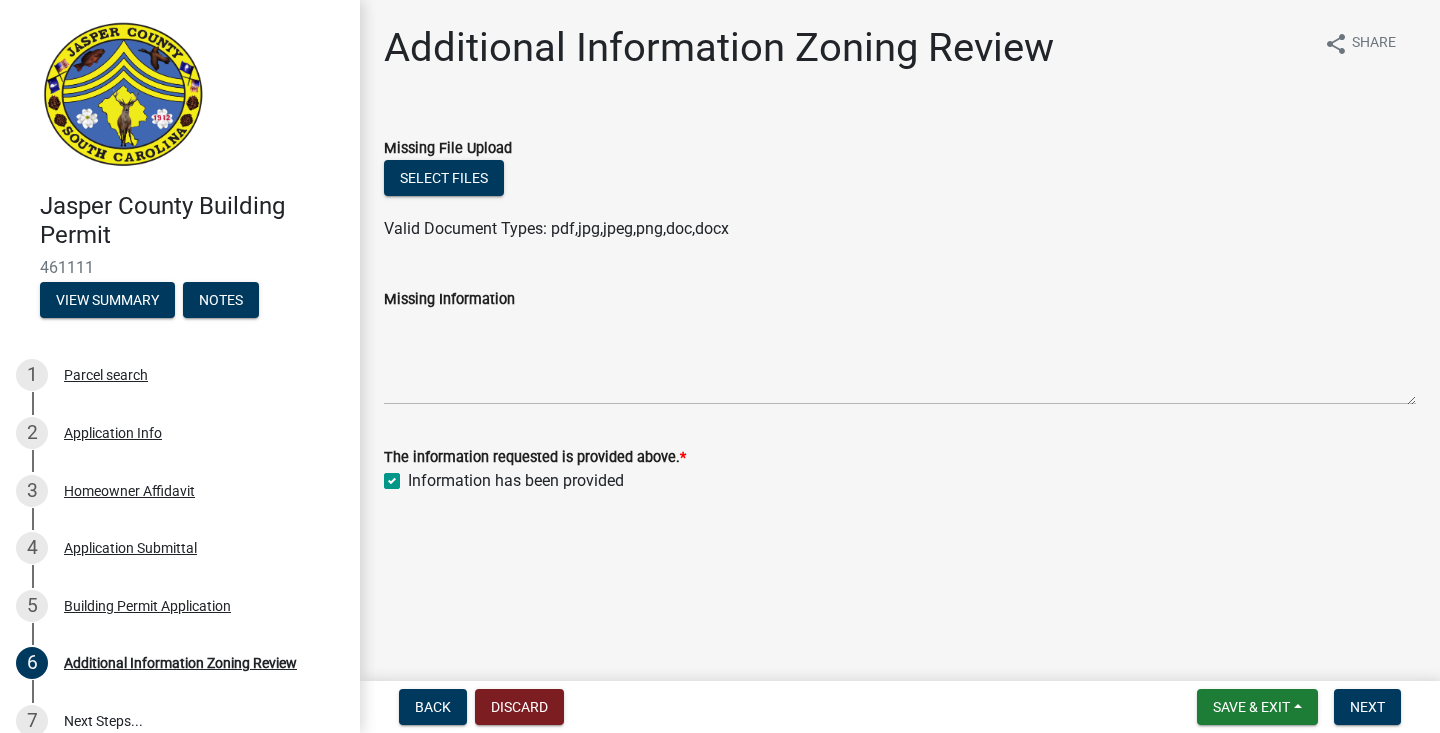 checkbox on "true" 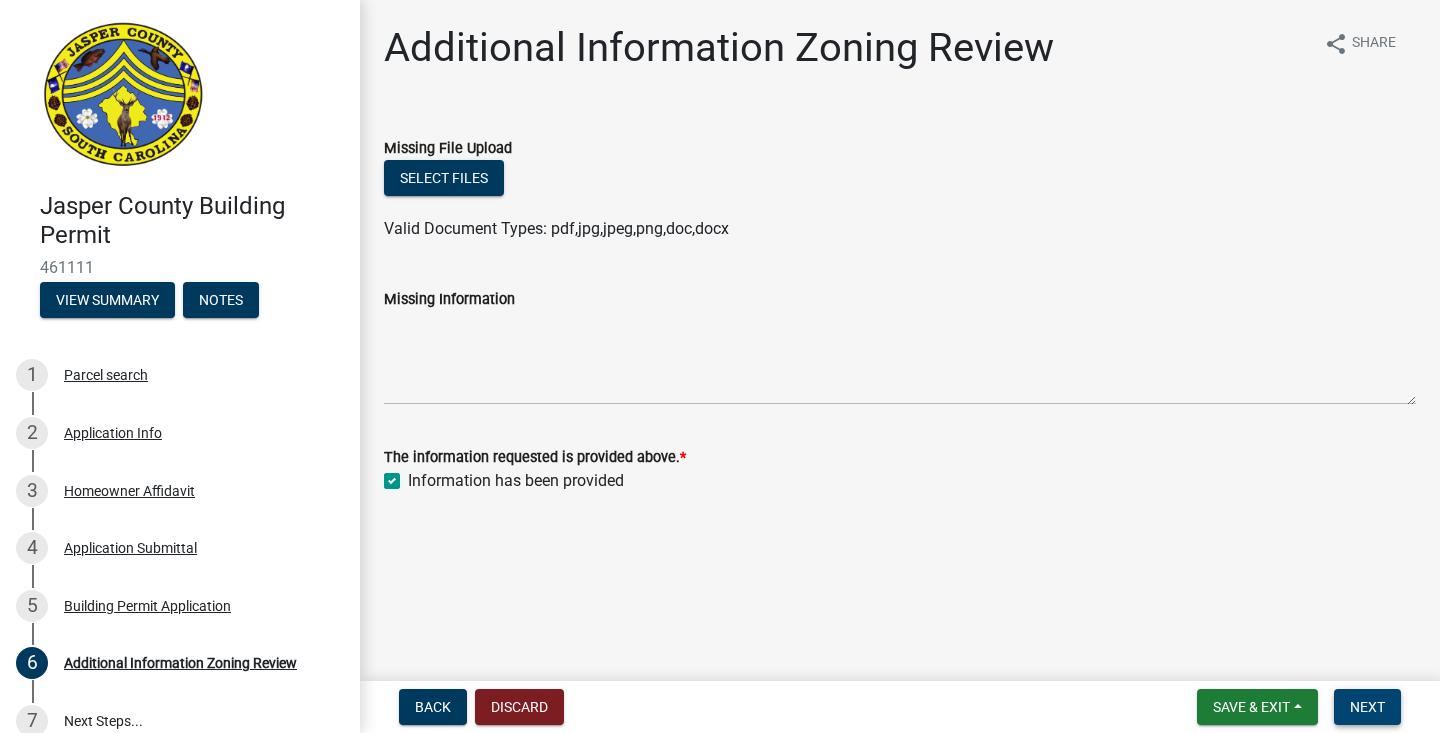 click on "Next" at bounding box center (1367, 707) 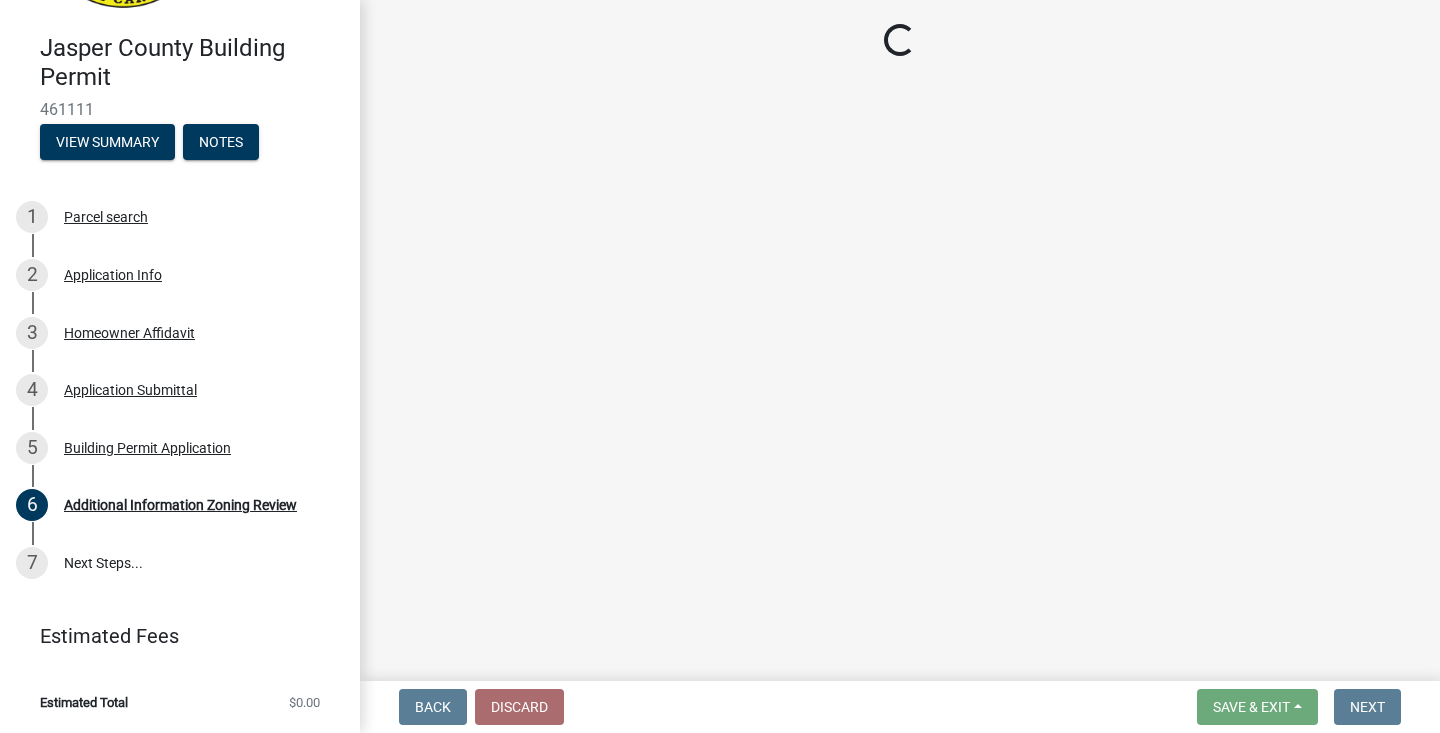 scroll, scrollTop: 156, scrollLeft: 0, axis: vertical 